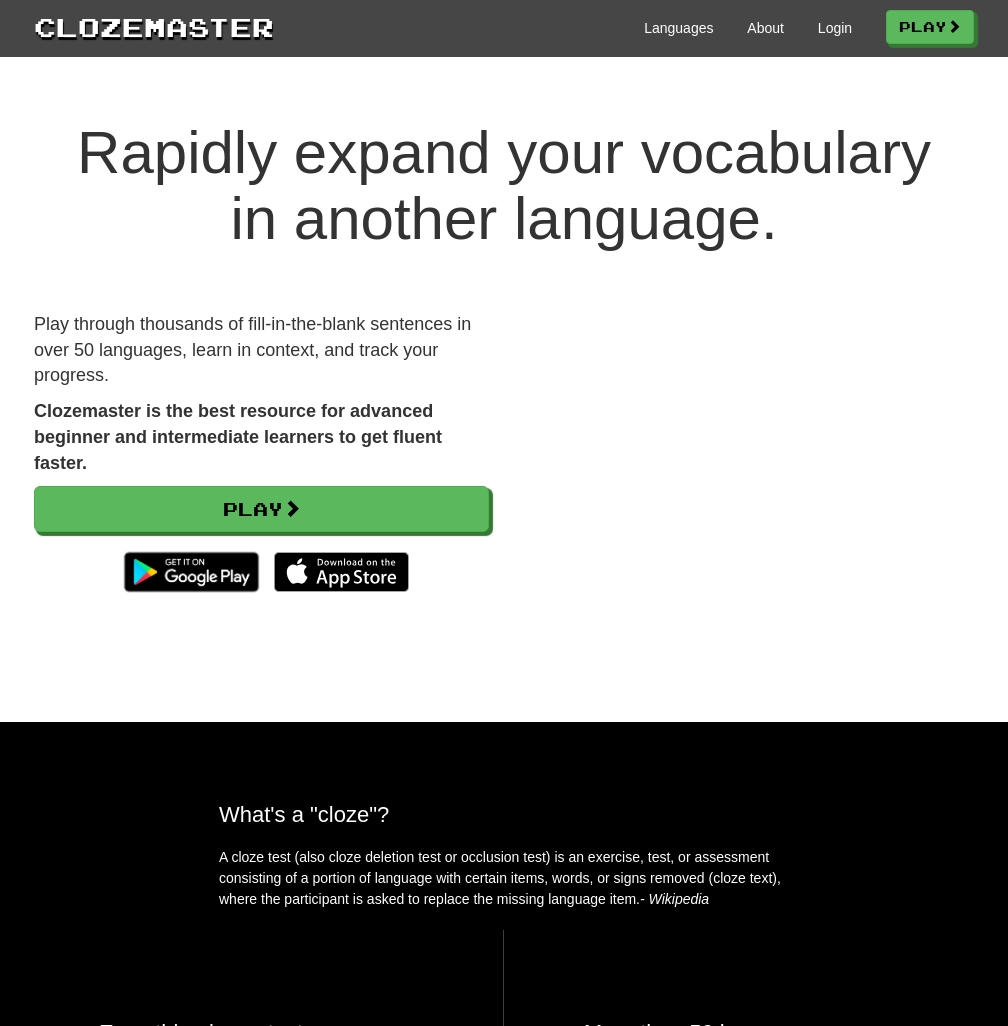 scroll, scrollTop: 0, scrollLeft: 0, axis: both 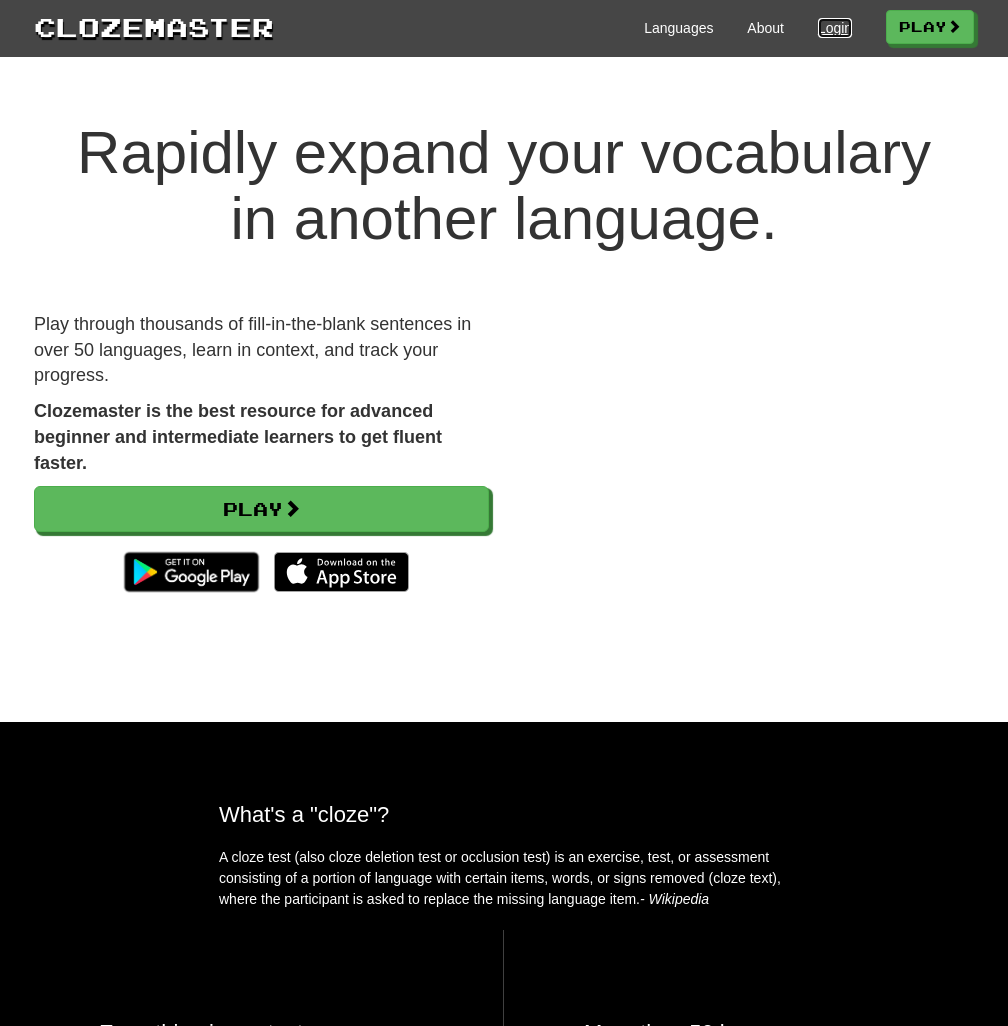 click on "Login" at bounding box center (835, 28) 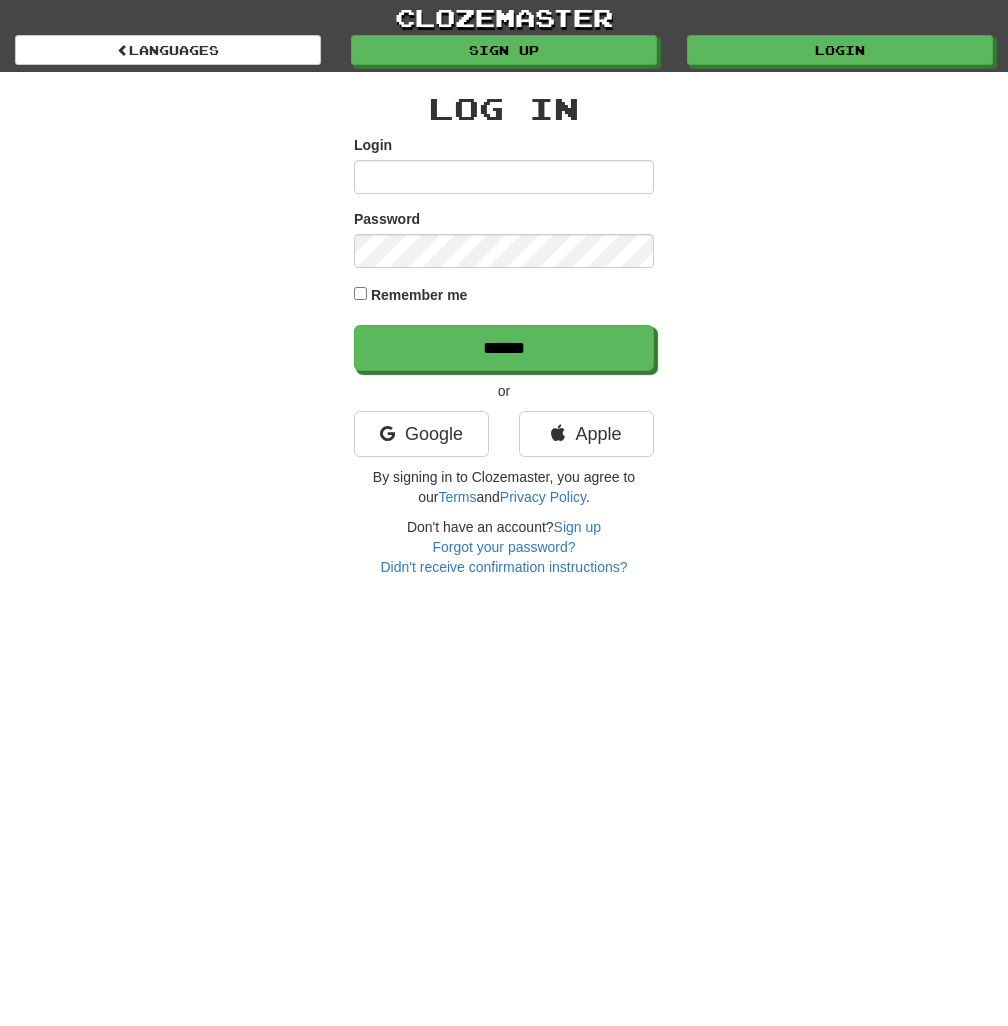 scroll, scrollTop: 0, scrollLeft: 0, axis: both 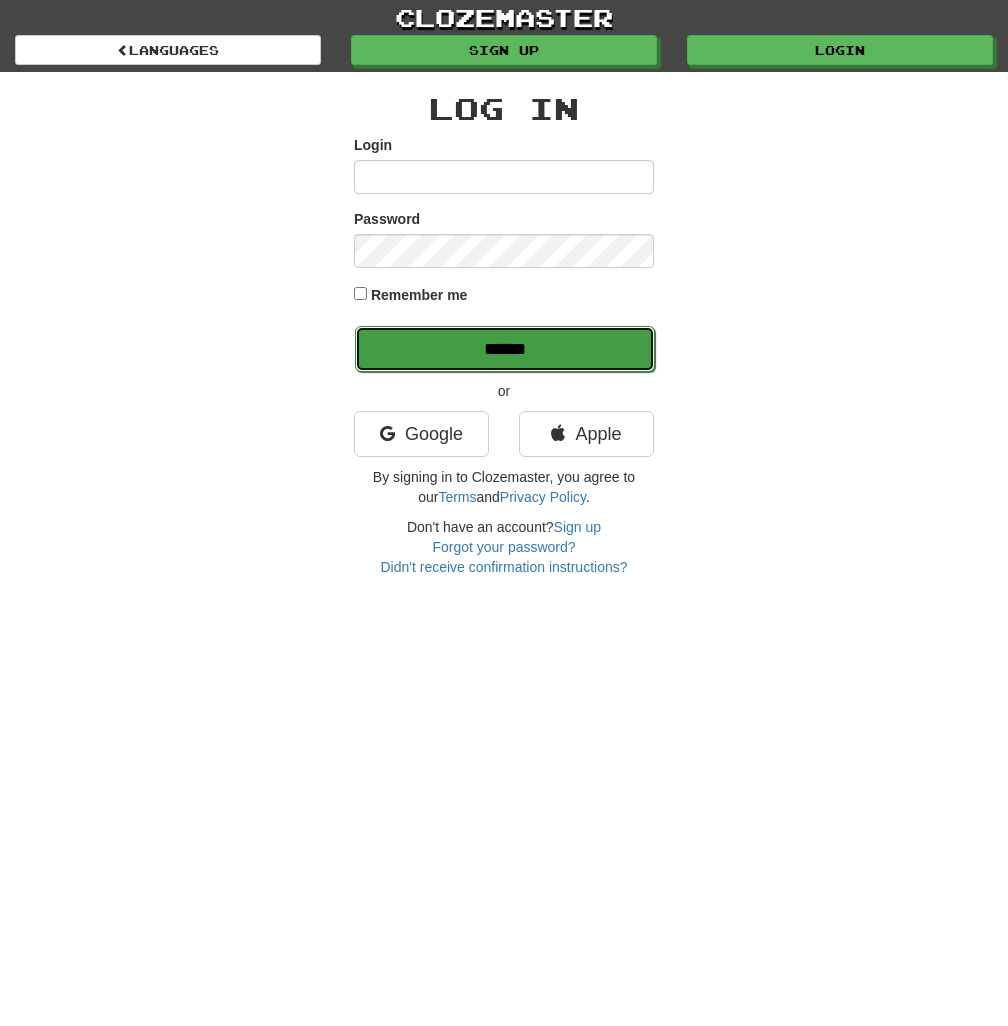 click on "******" at bounding box center (505, 349) 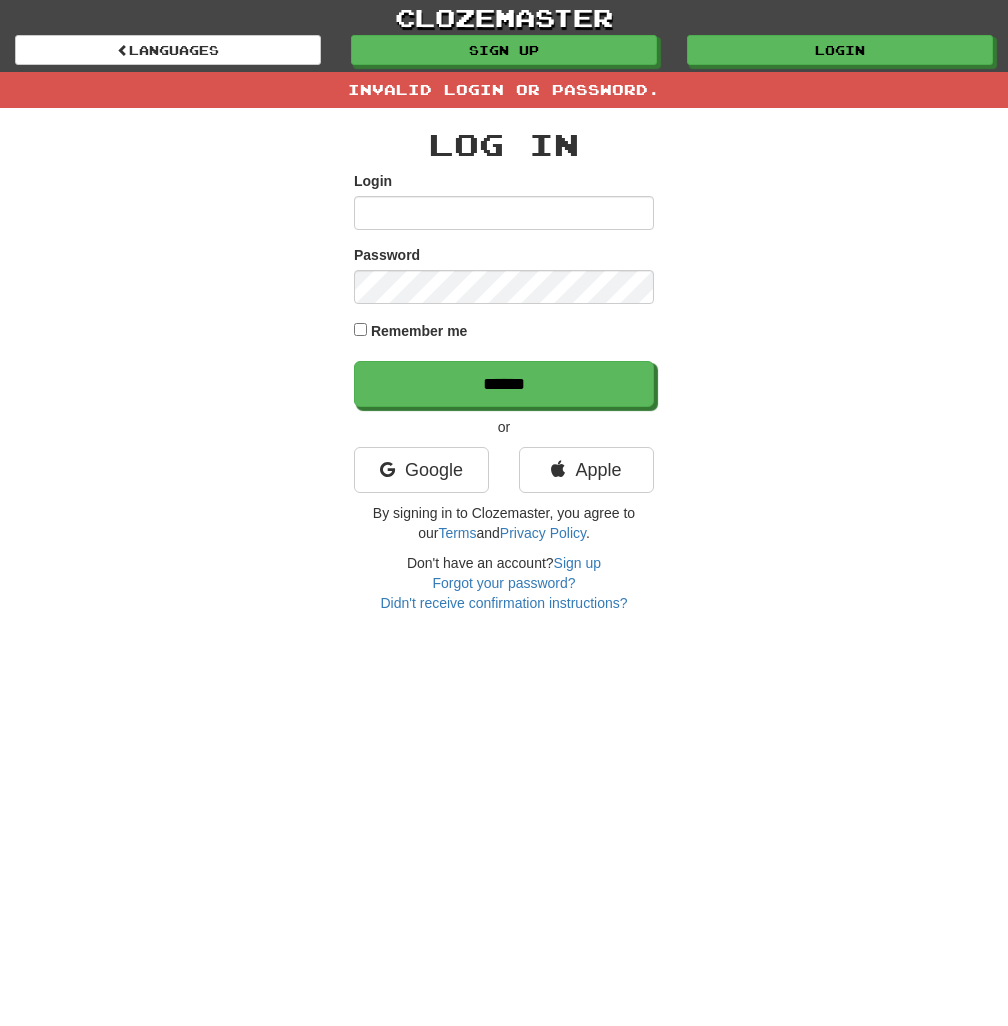 scroll, scrollTop: 0, scrollLeft: 0, axis: both 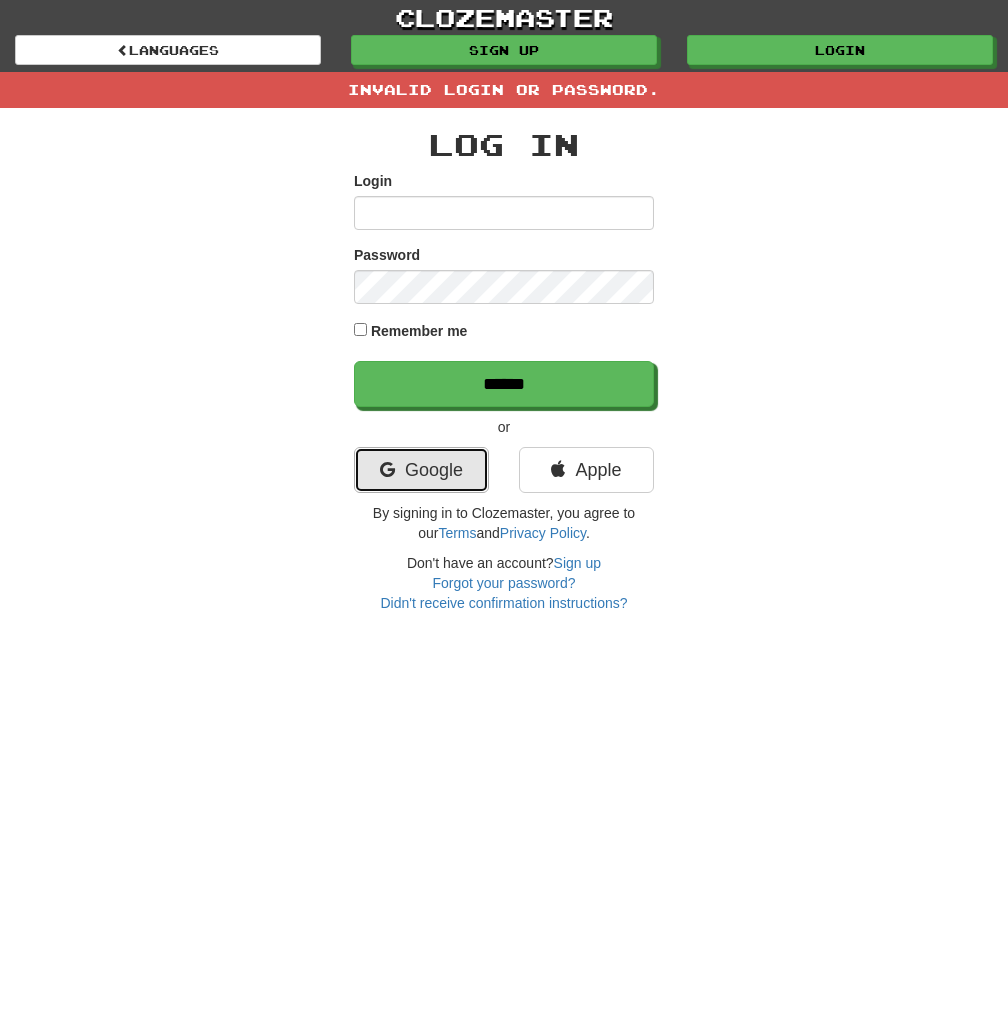 click on "Google" at bounding box center (421, 470) 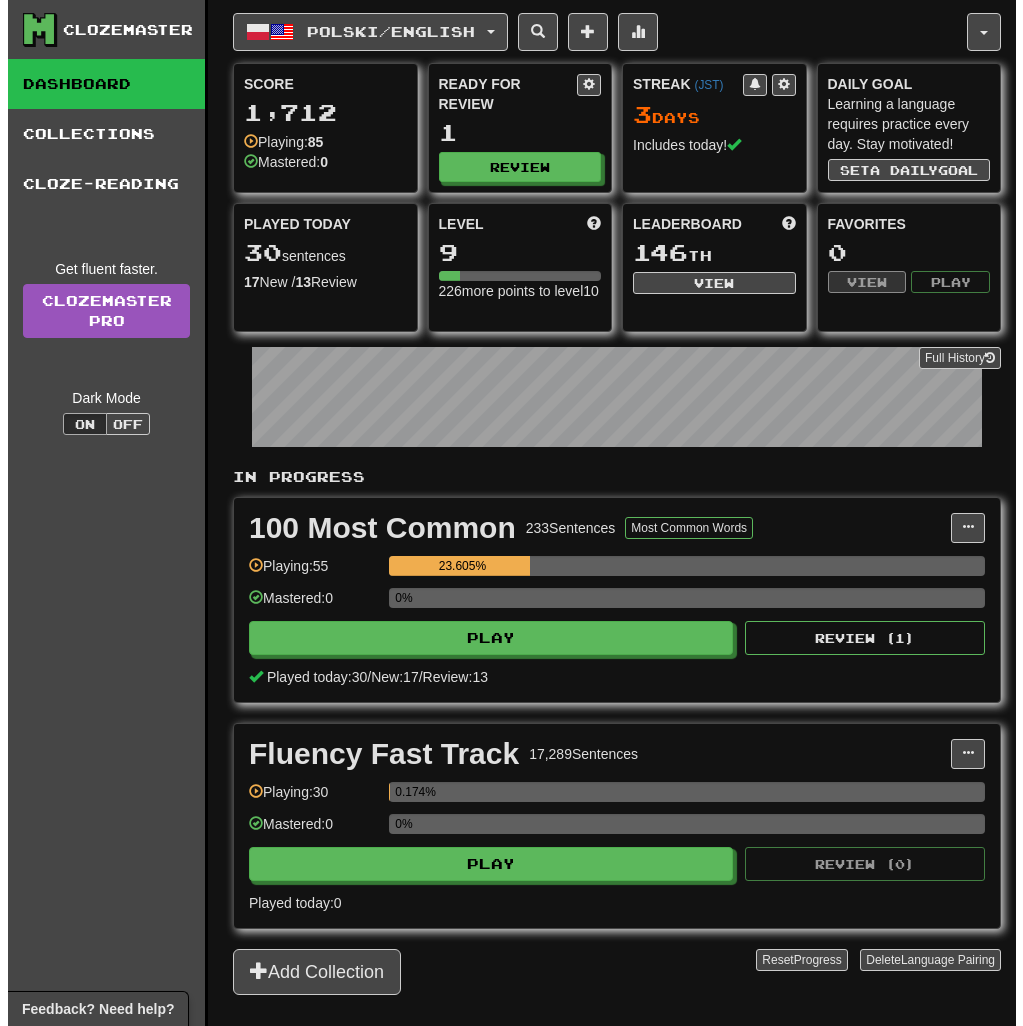 scroll, scrollTop: 0, scrollLeft: 0, axis: both 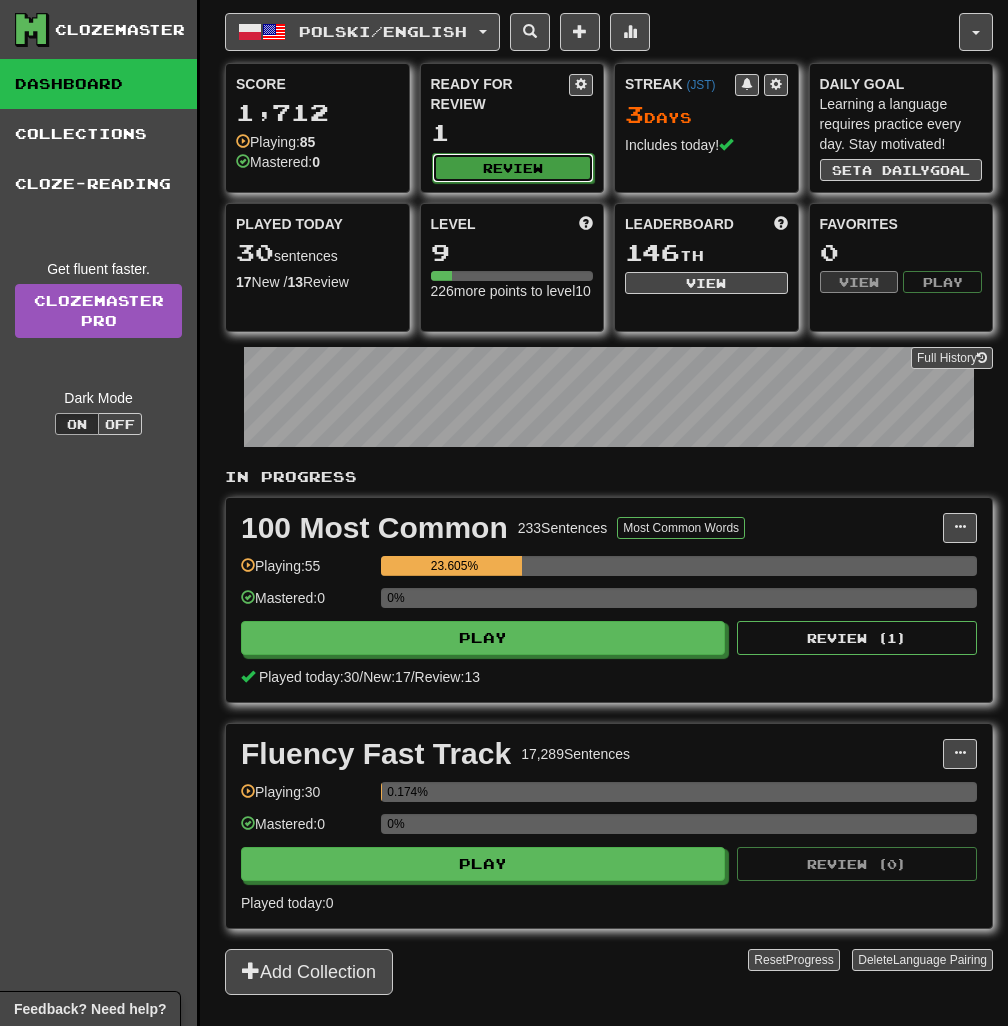 click on "Review" at bounding box center [513, 168] 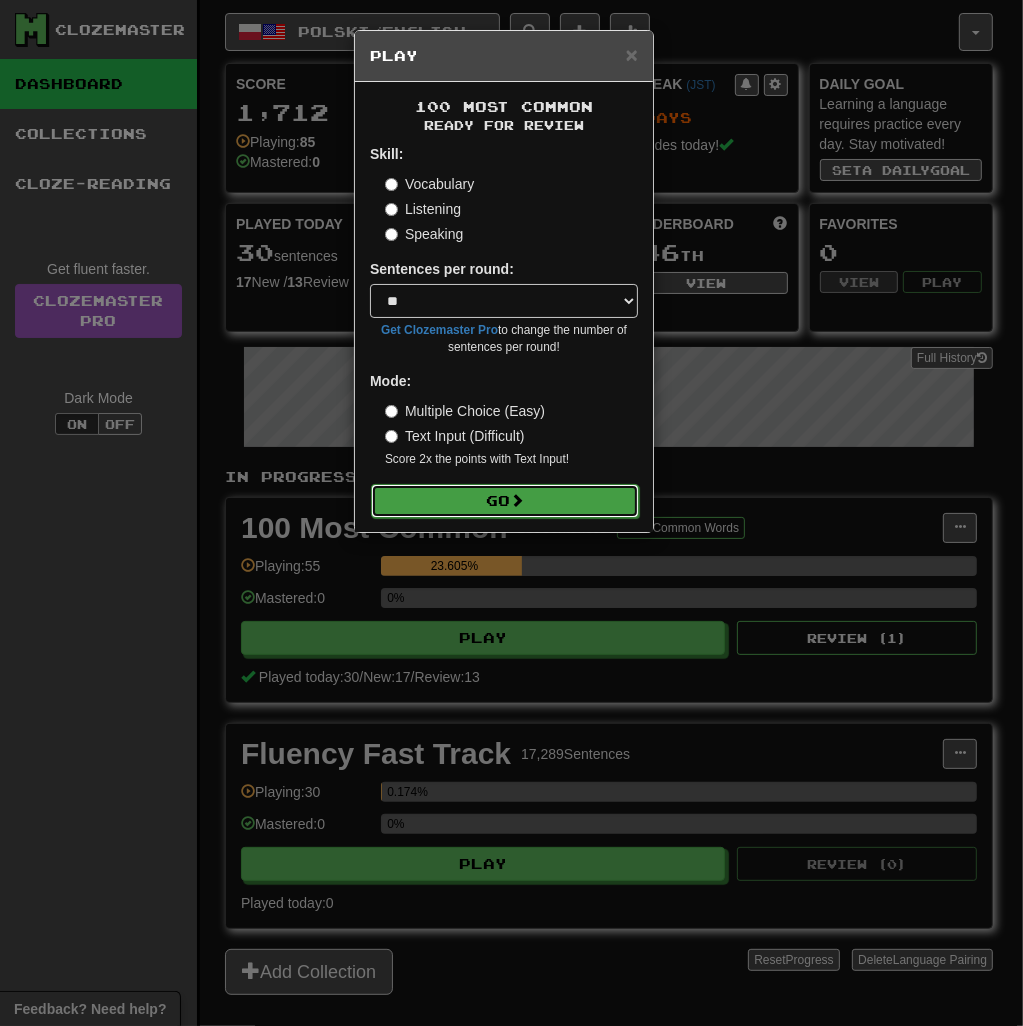click on "Go" at bounding box center [505, 501] 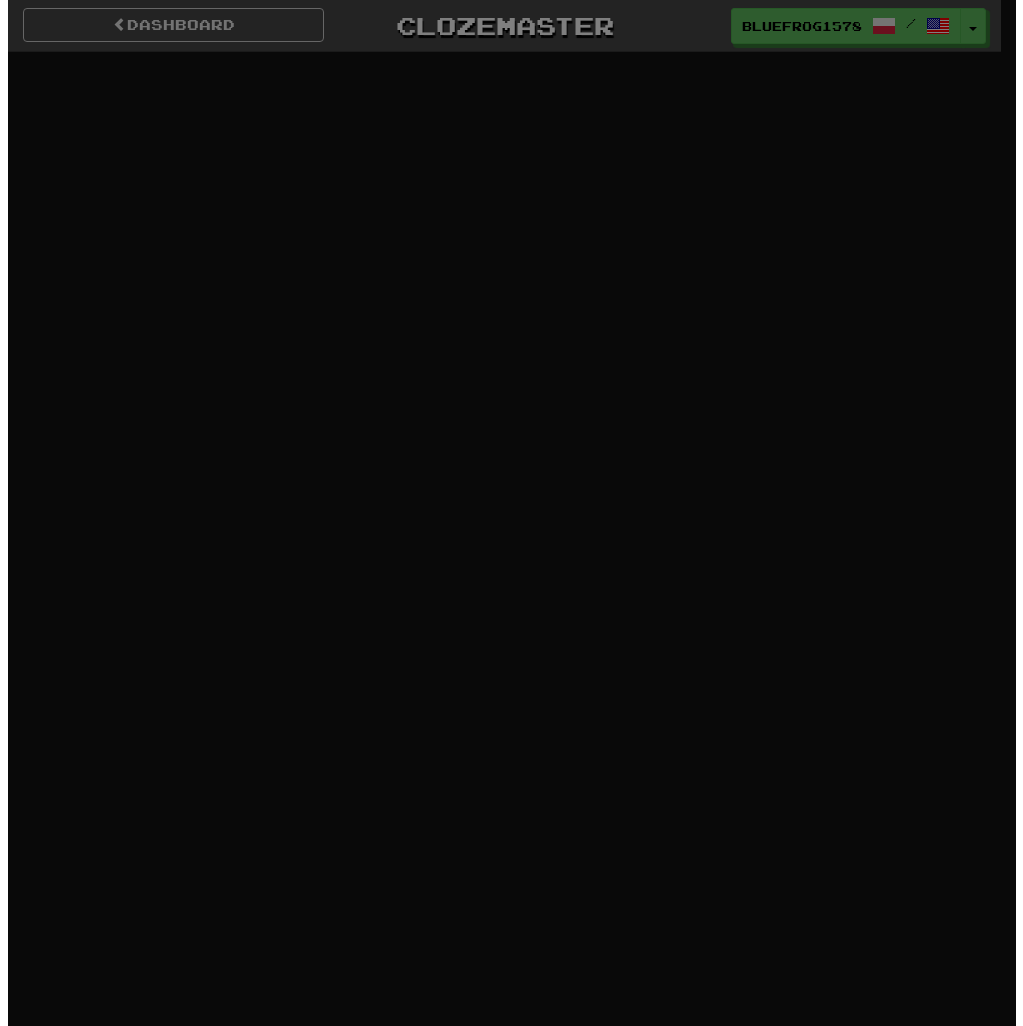 scroll, scrollTop: 0, scrollLeft: 0, axis: both 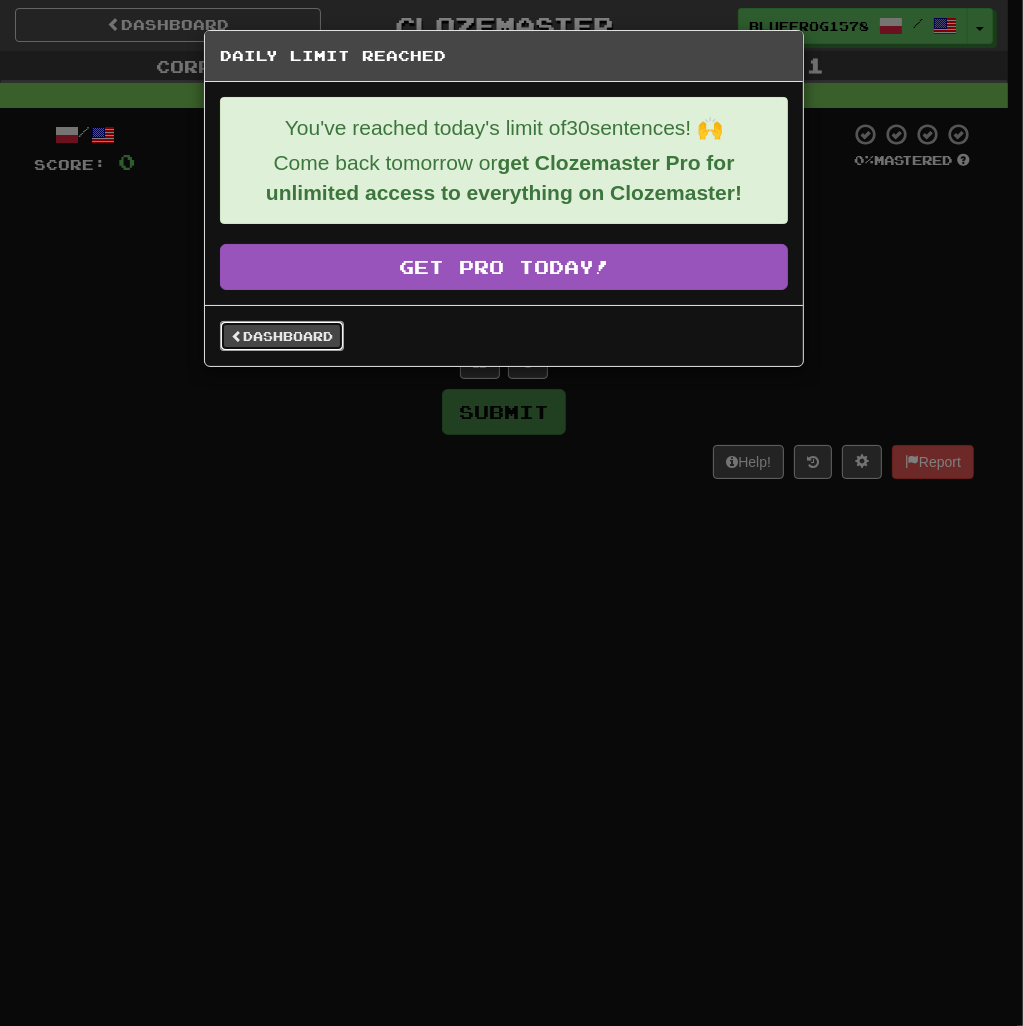 click on "Dashboard" at bounding box center (282, 336) 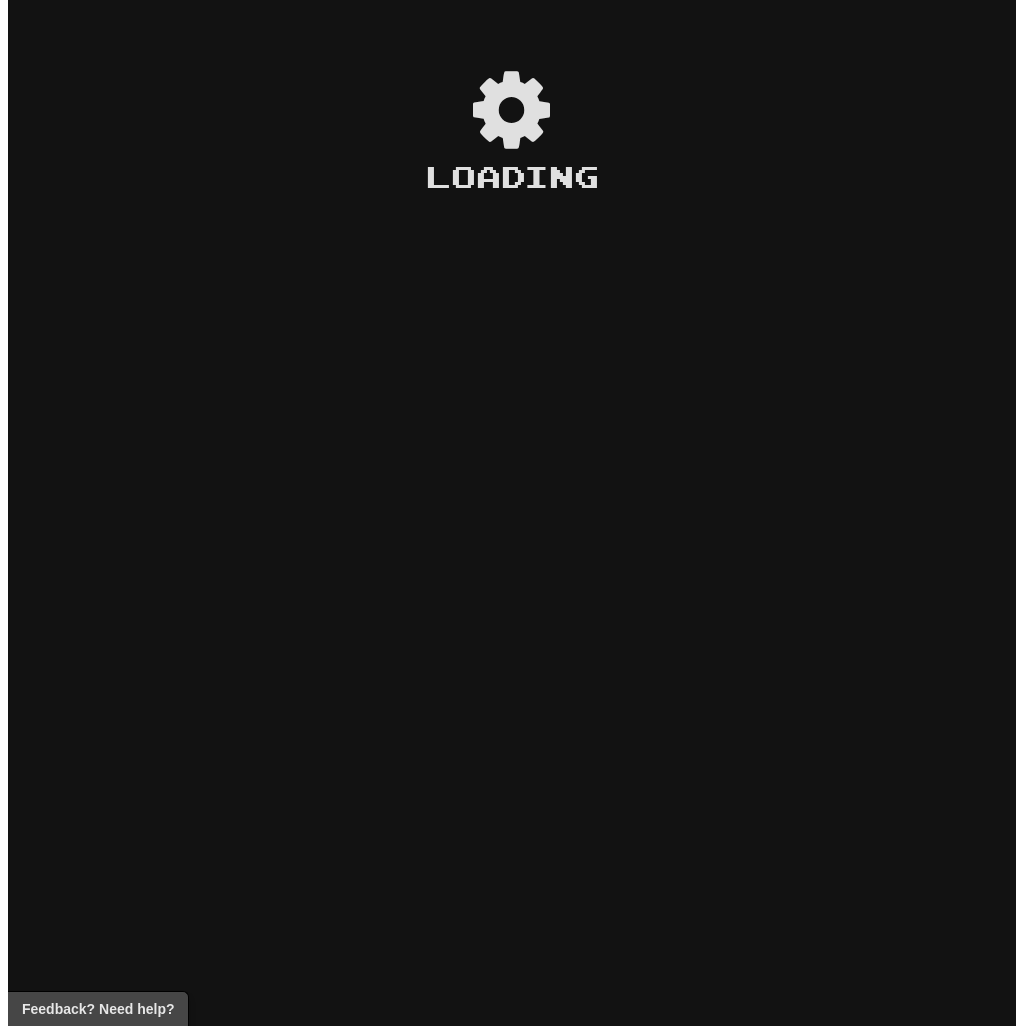scroll, scrollTop: 0, scrollLeft: 0, axis: both 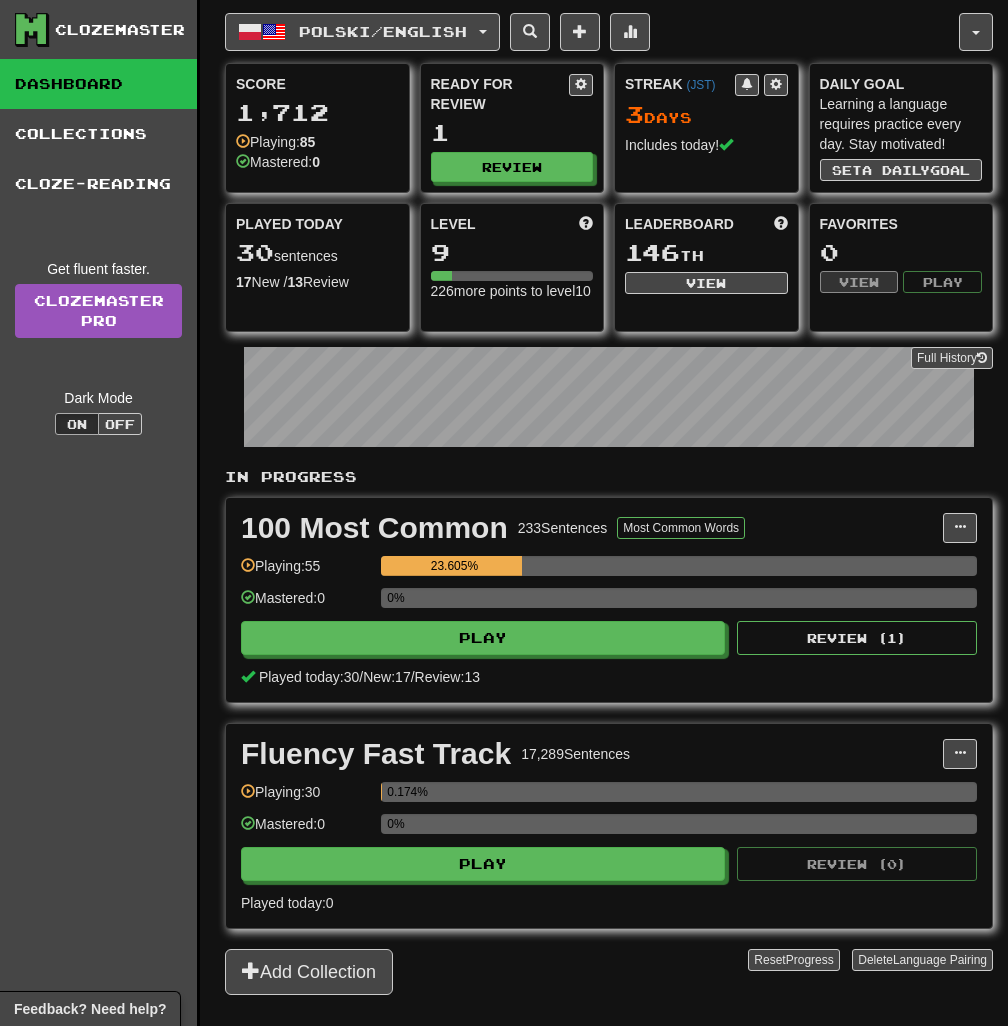 click on "Dashboard" at bounding box center (98, 84) 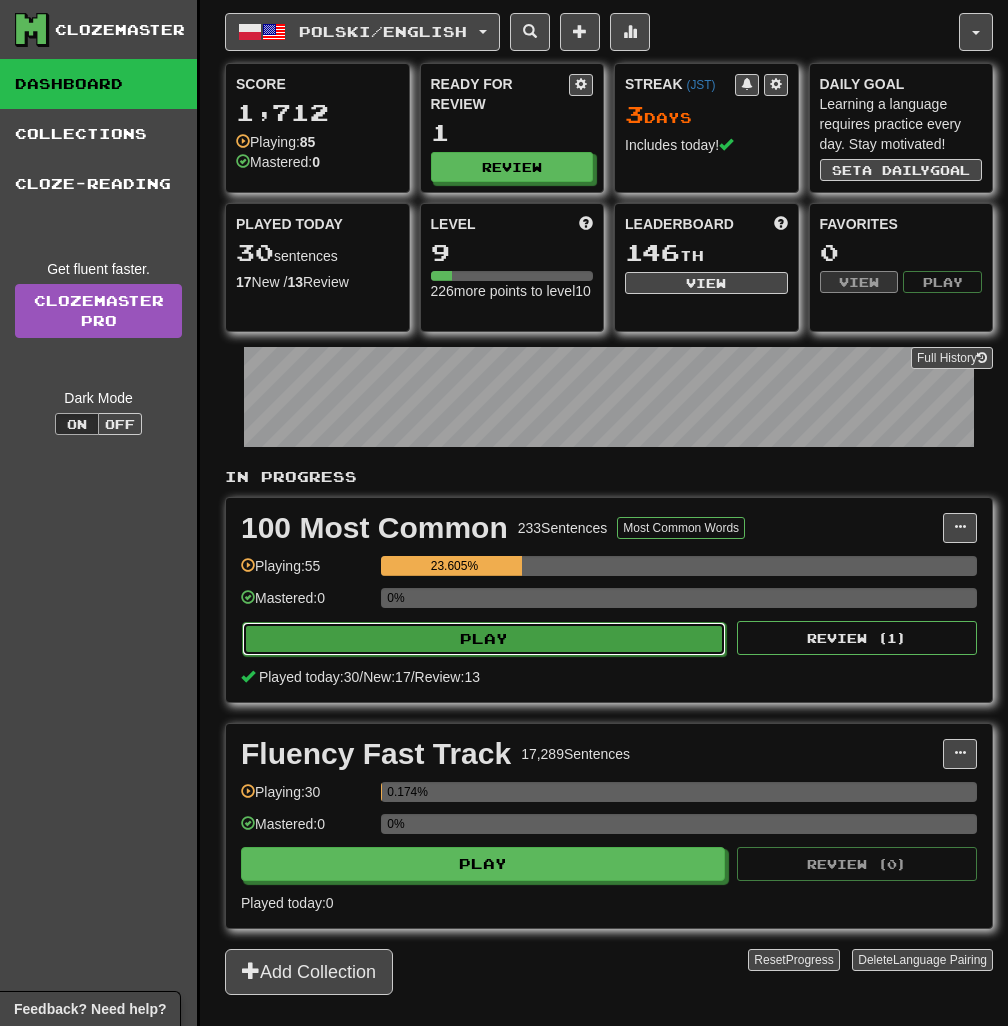 click on "Play" at bounding box center (484, 639) 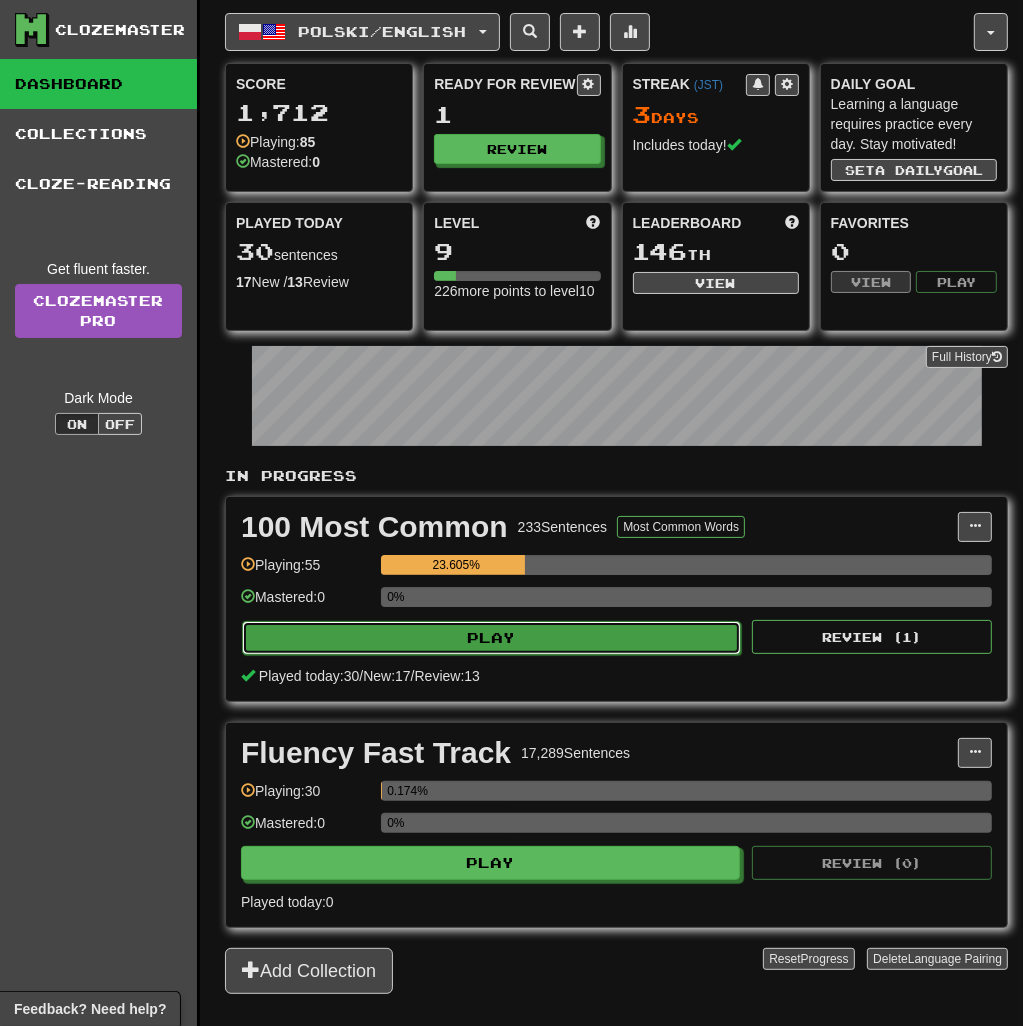 select on "**" 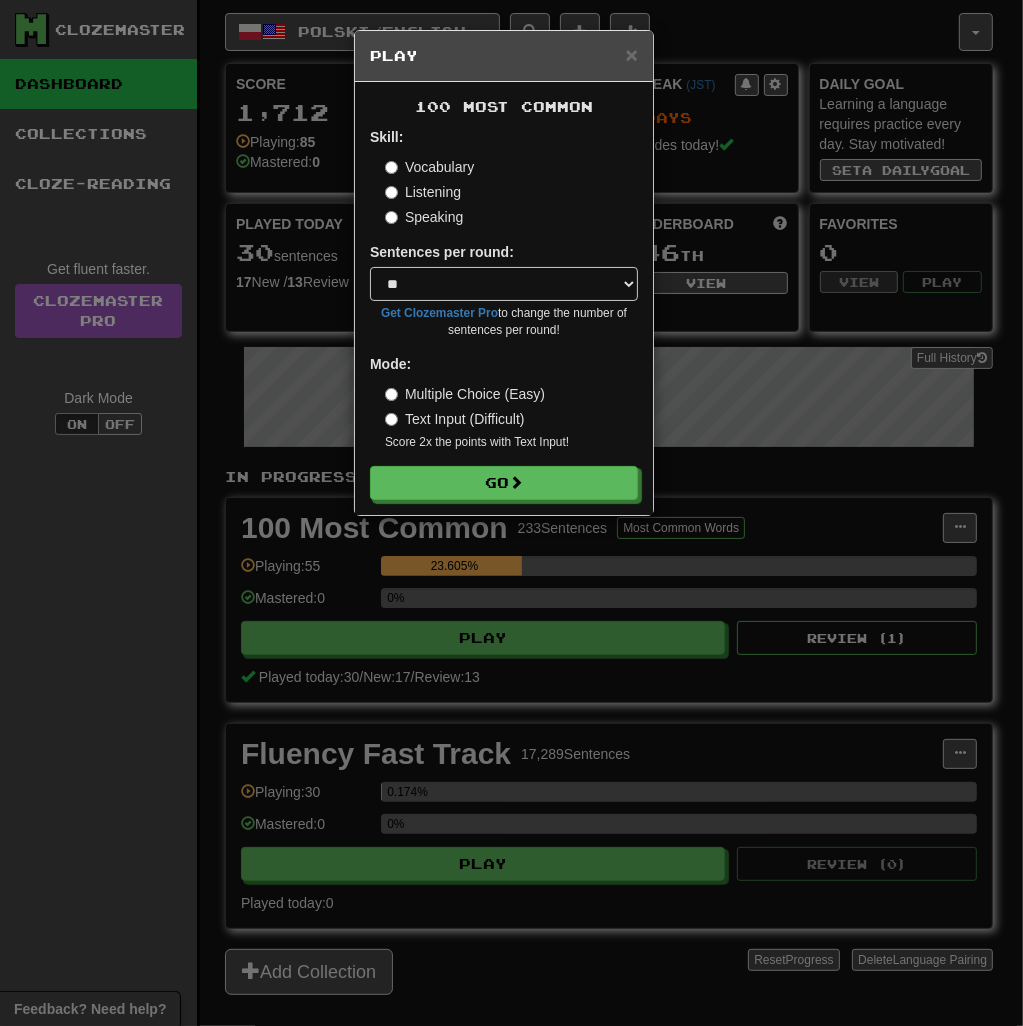 click on "100 Most Common Skill: Vocabulary Listening Speaking Sentences per round: * ** ** ** ** ** *** ******** Get Clozemaster Pro  to change the number of sentences per round! Mode: Multiple Choice (Easy) Text Input (Difficult) Score 2x the points with Text Input ! Go" at bounding box center [504, 298] 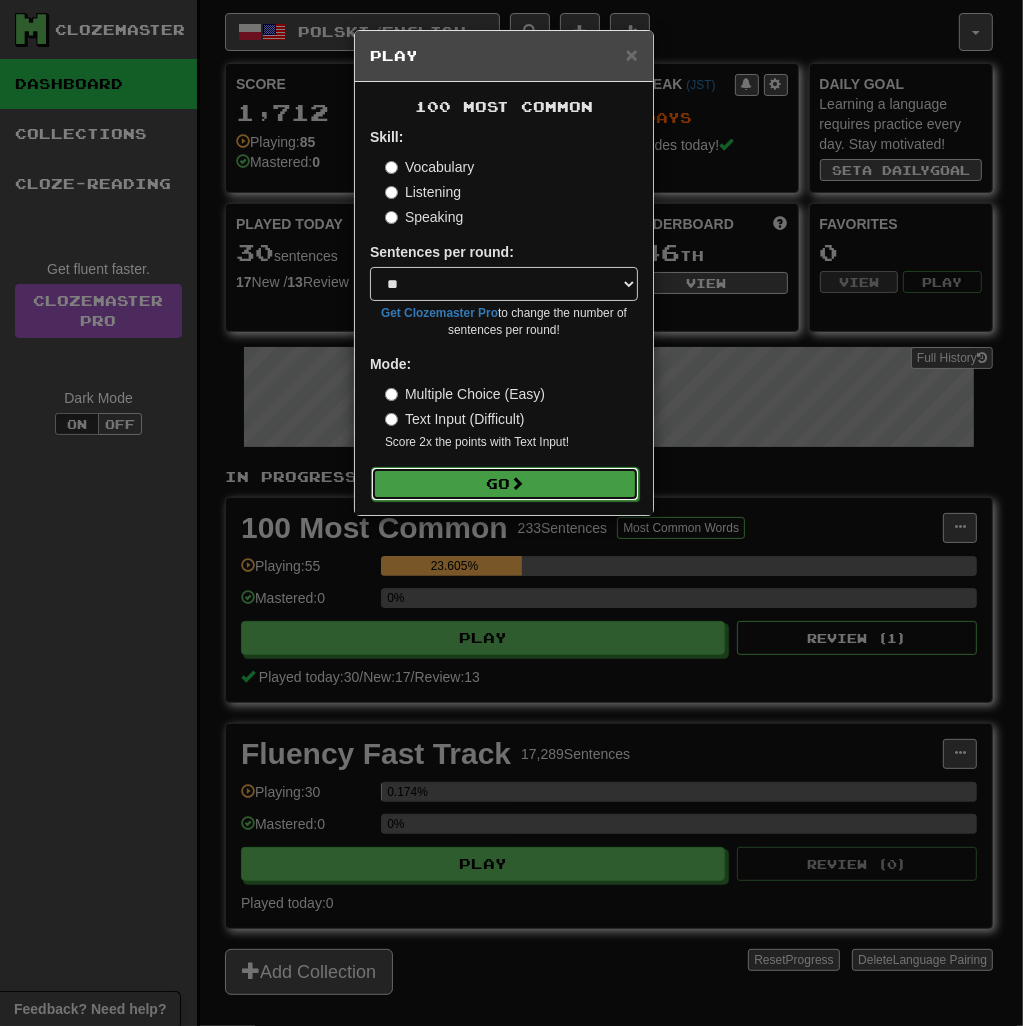 click on "Go" at bounding box center (505, 484) 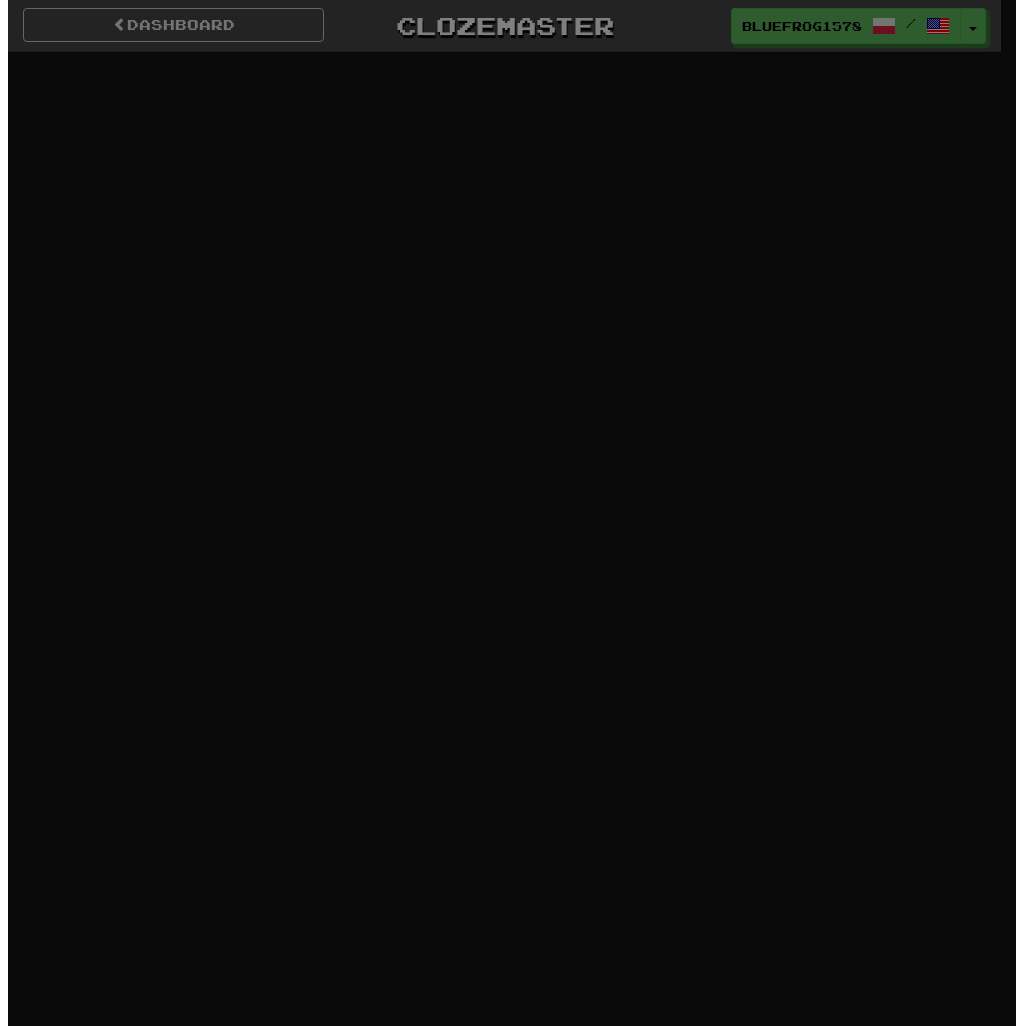 scroll, scrollTop: 0, scrollLeft: 0, axis: both 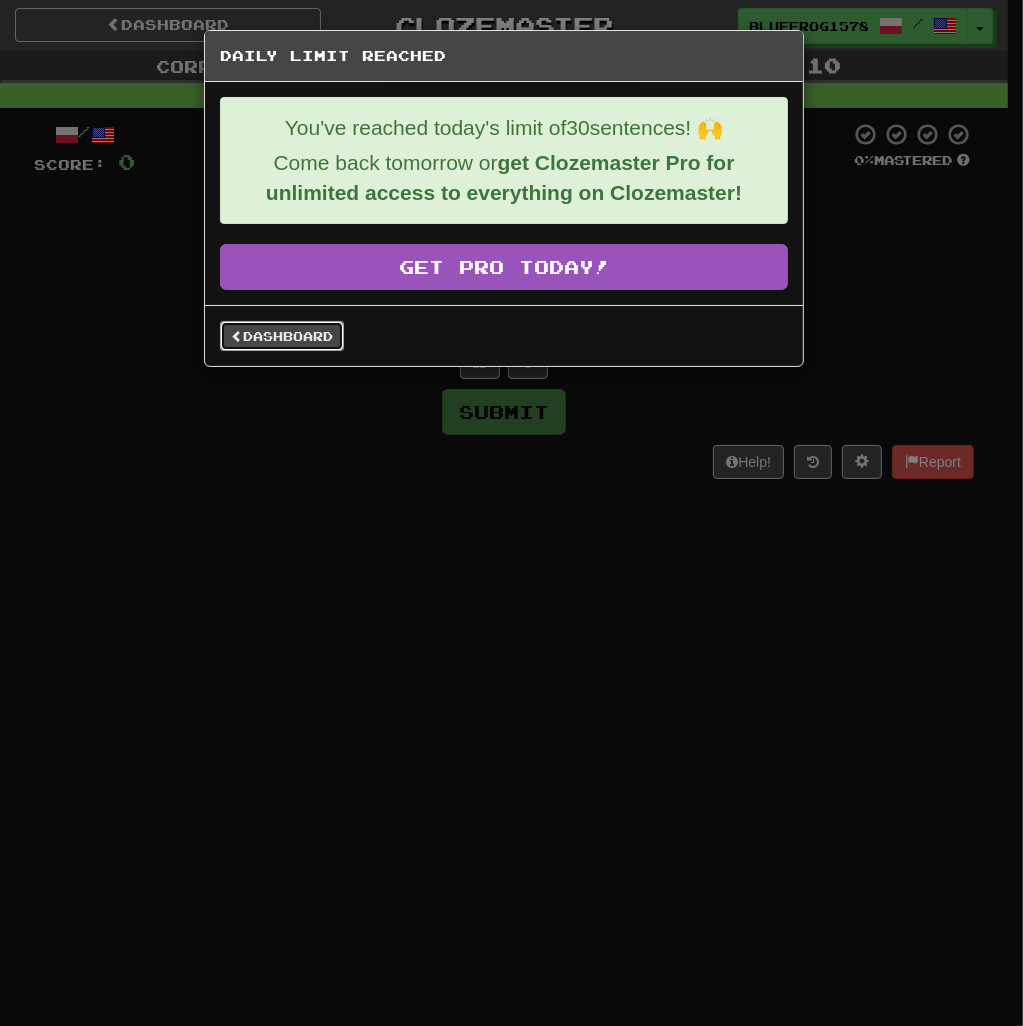 click on "Dashboard" at bounding box center [282, 336] 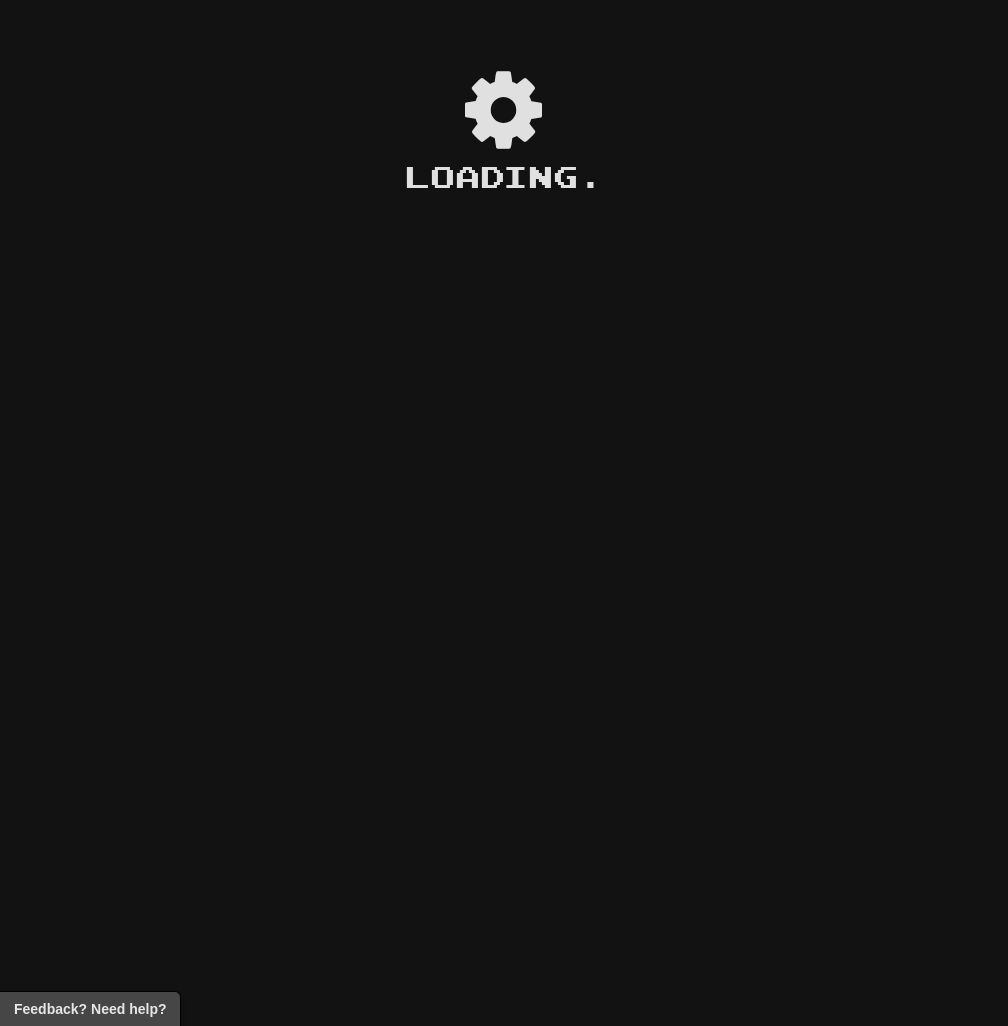 scroll, scrollTop: 0, scrollLeft: 0, axis: both 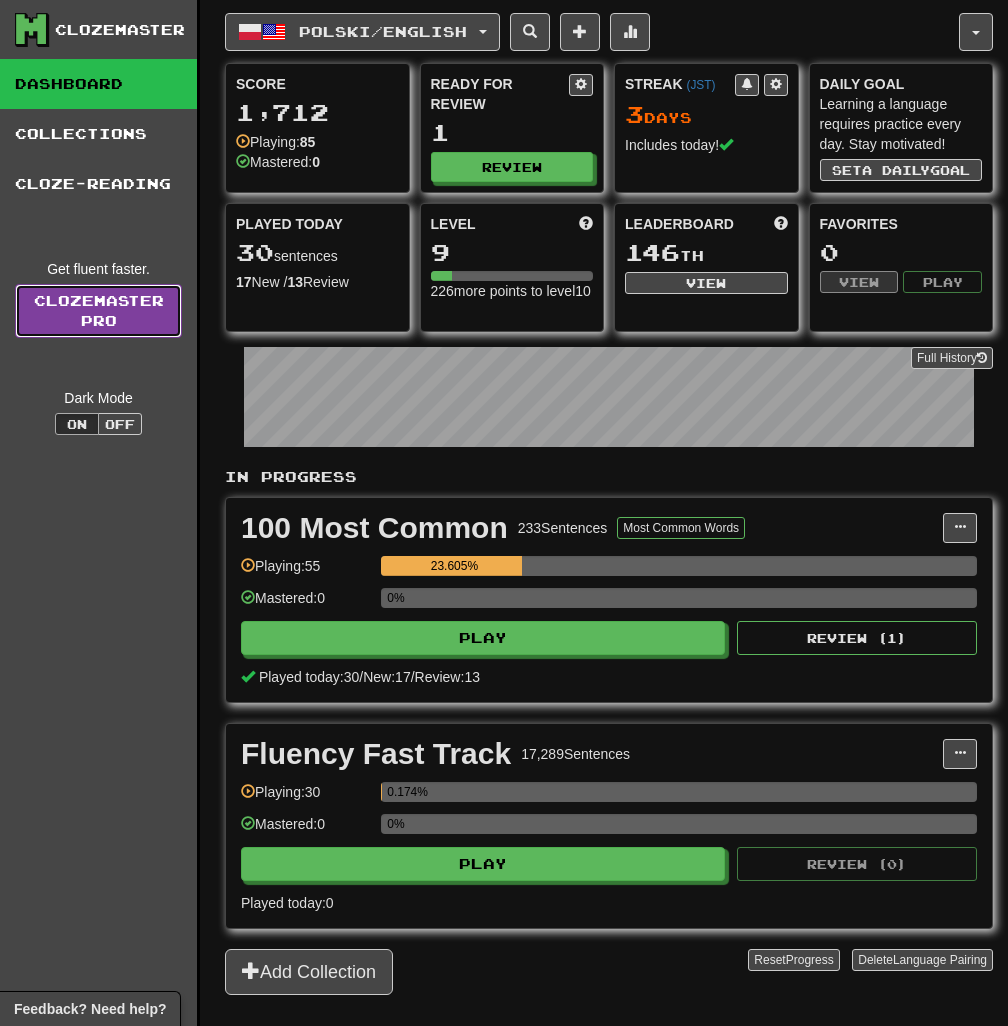 click on "Clozemaster Pro" at bounding box center [98, 311] 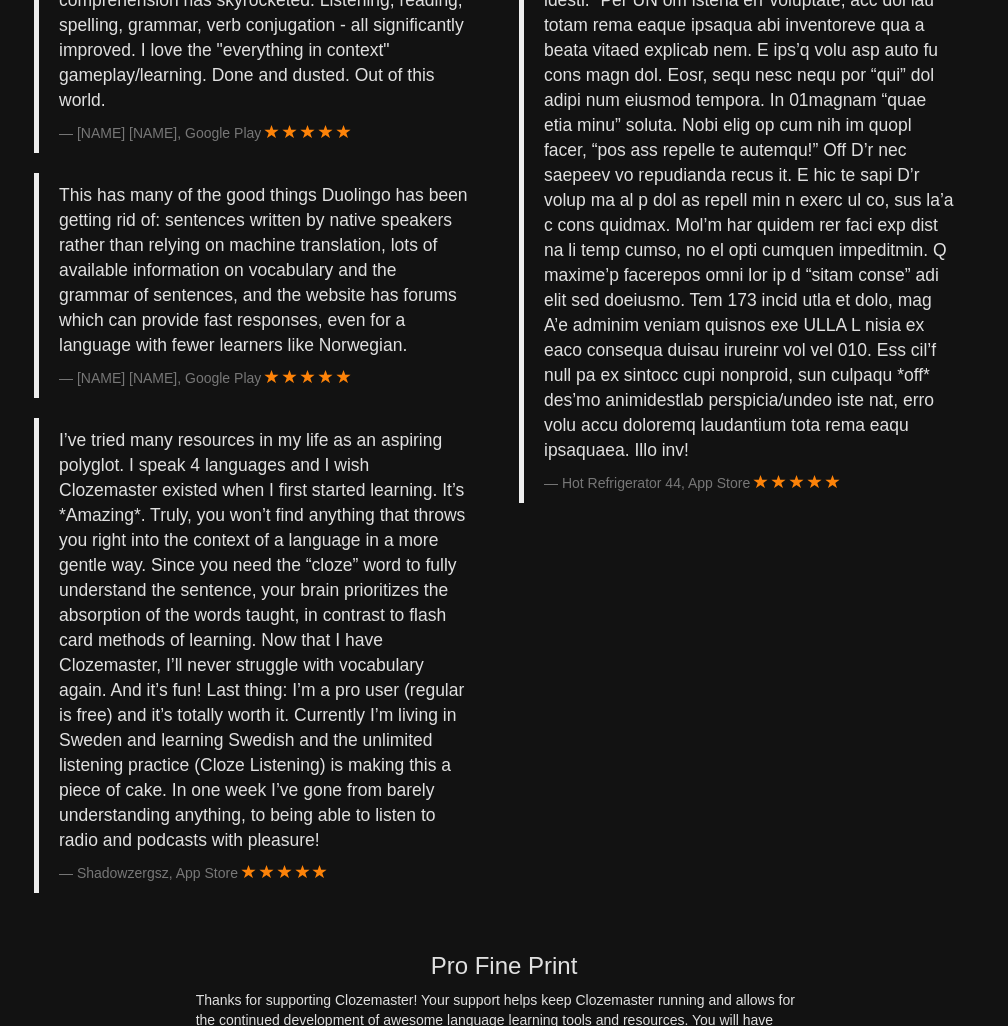 scroll, scrollTop: 4200, scrollLeft: 0, axis: vertical 